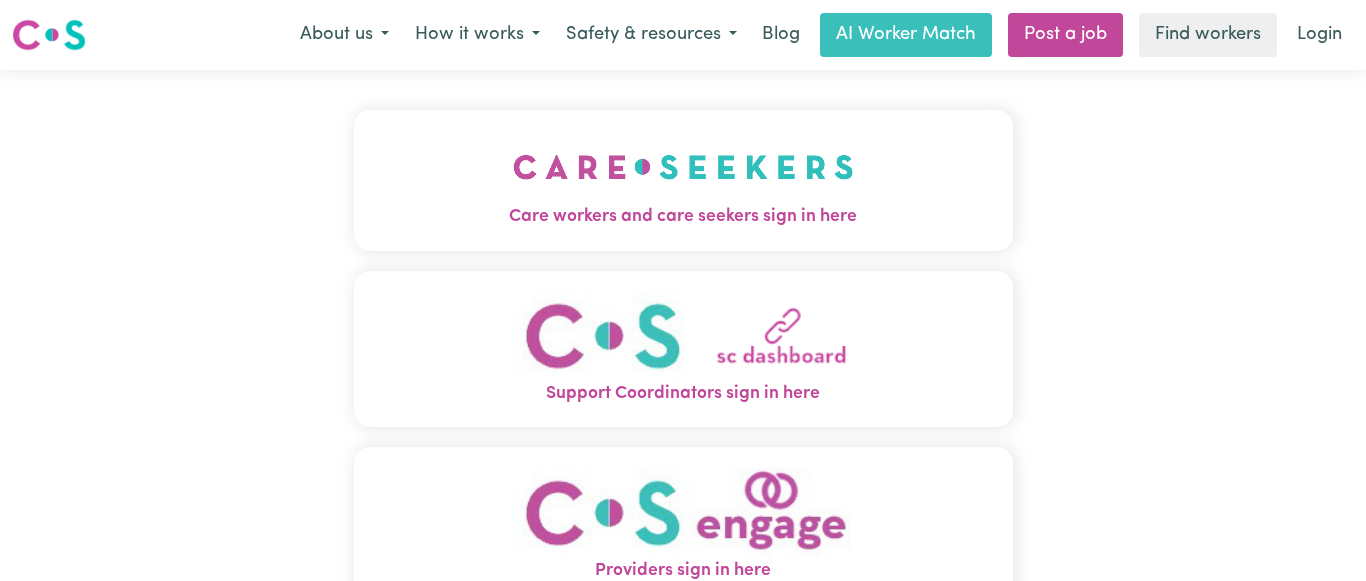 scroll, scrollTop: 0, scrollLeft: 0, axis: both 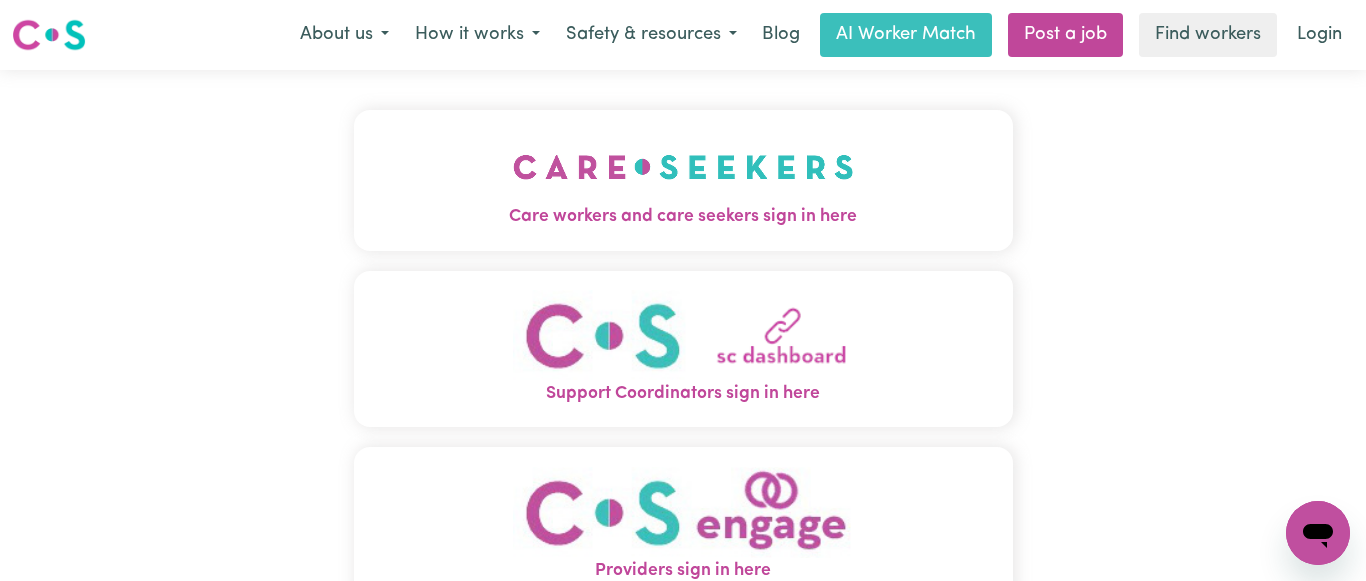 click at bounding box center (683, 167) 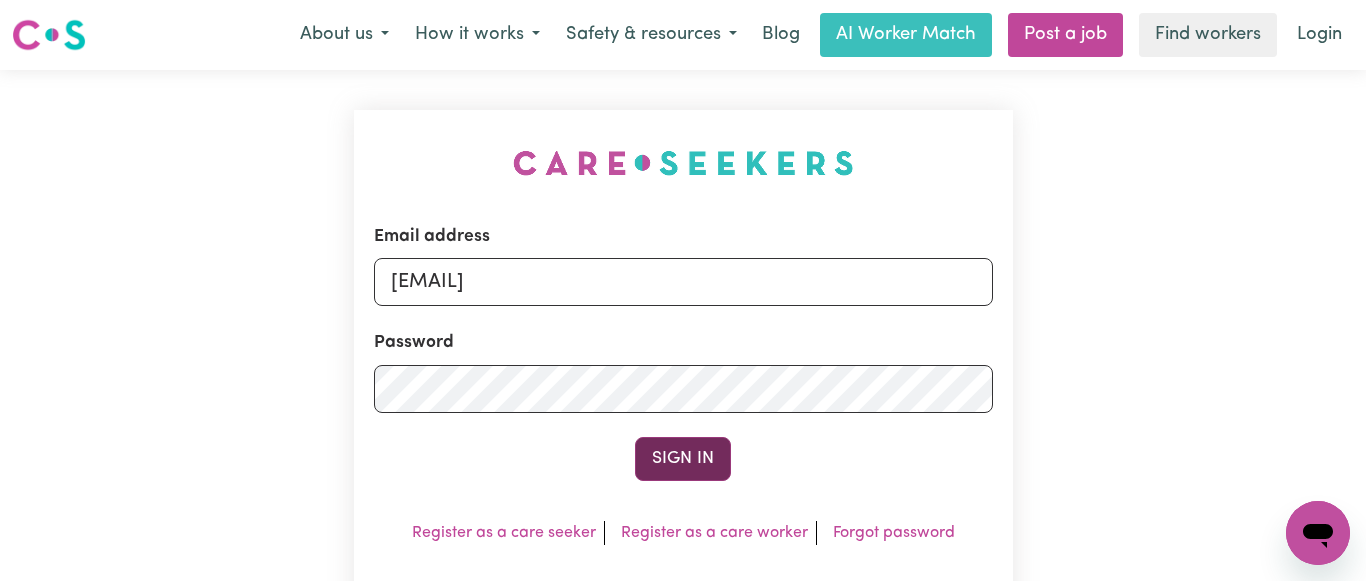 drag, startPoint x: 732, startPoint y: 462, endPoint x: 677, endPoint y: 448, distance: 56.753853 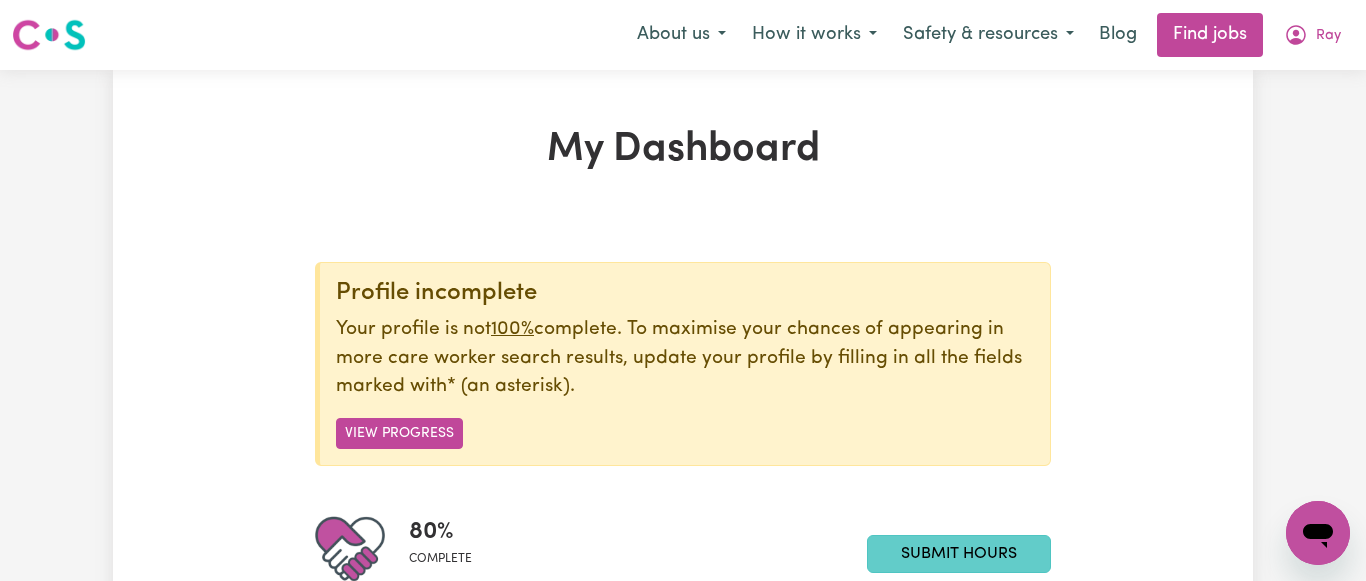 click on "Submit Hours" at bounding box center [959, 554] 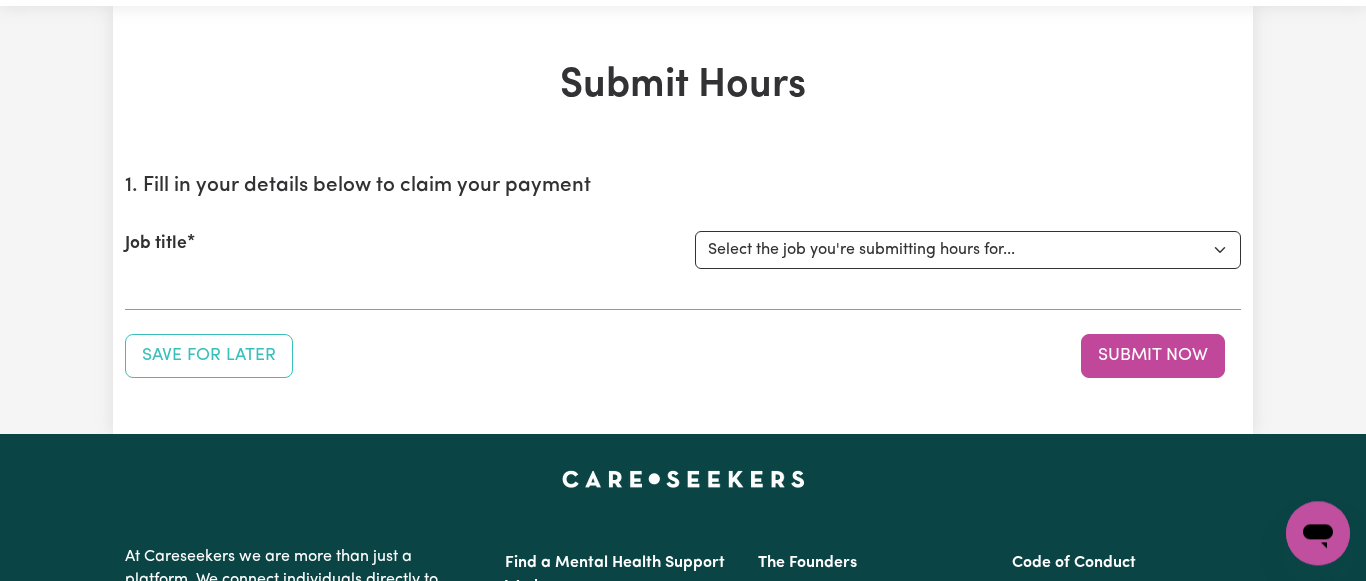 scroll, scrollTop: 102, scrollLeft: 0, axis: vertical 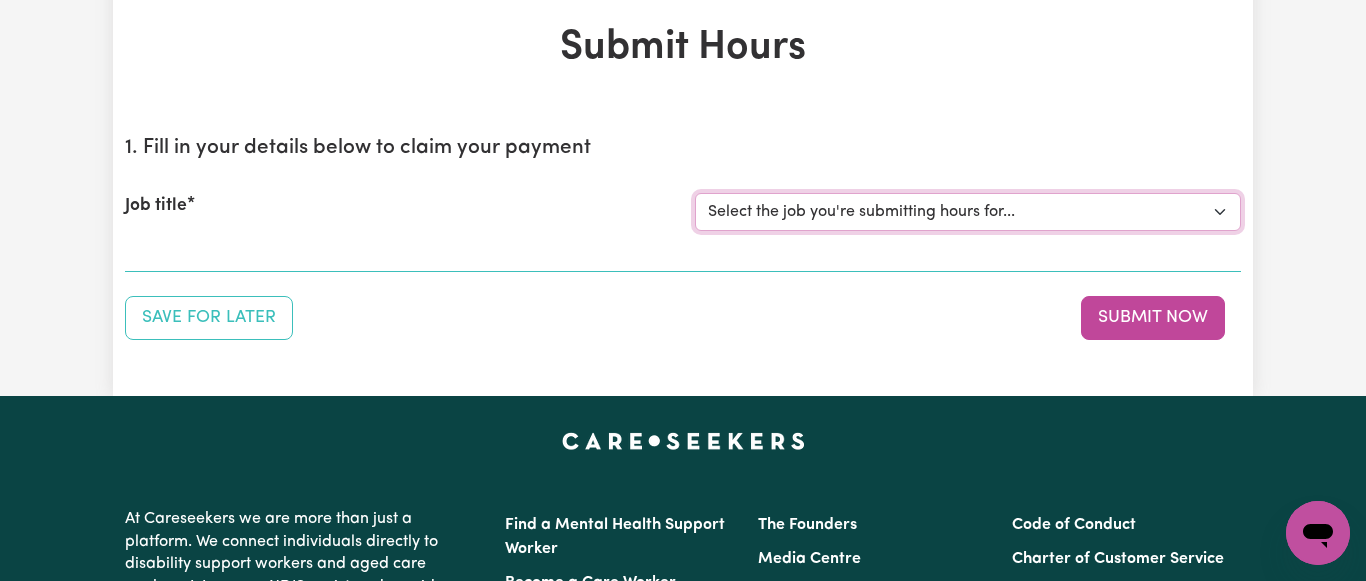 select on "[NUMBER]" 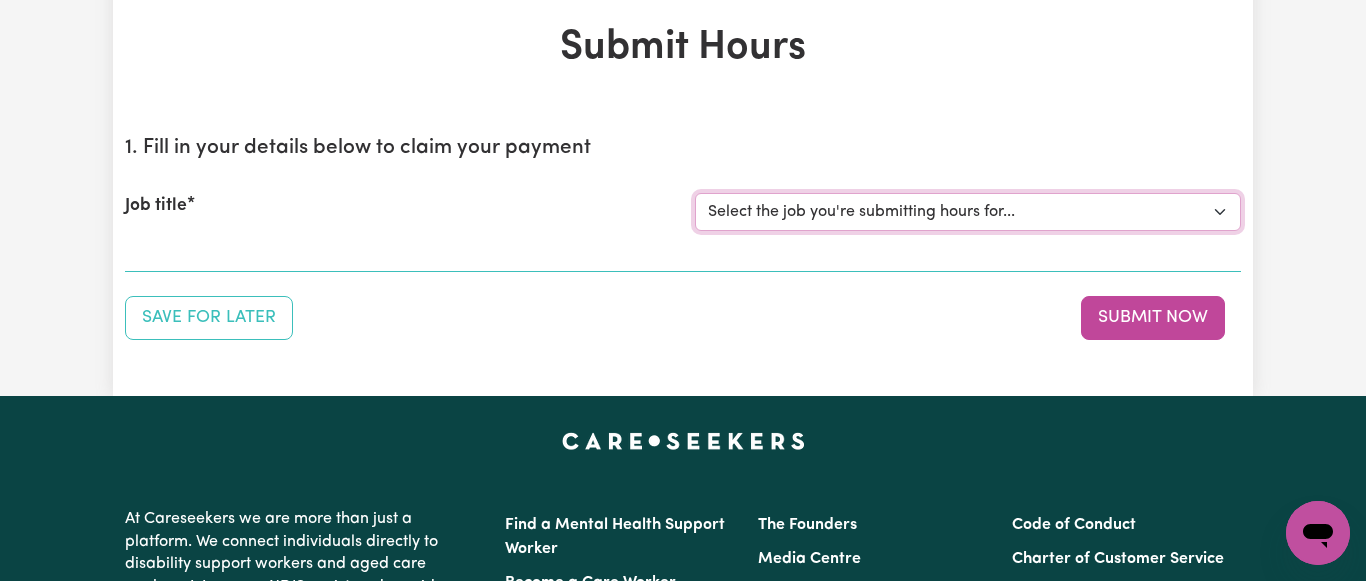 click on "[PERSON] [LASTNAME] [ID_TYPE] [NUMBER] Support Worker wanted for community access every Sunday" at bounding box center [0, 0] 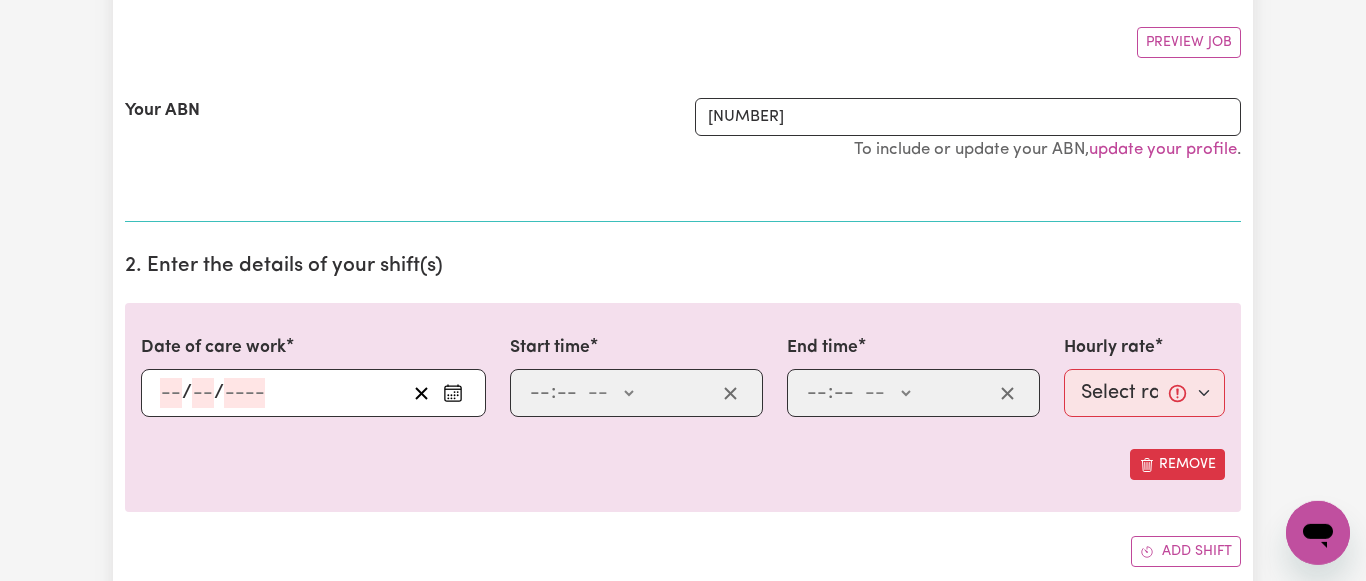 scroll, scrollTop: 408, scrollLeft: 0, axis: vertical 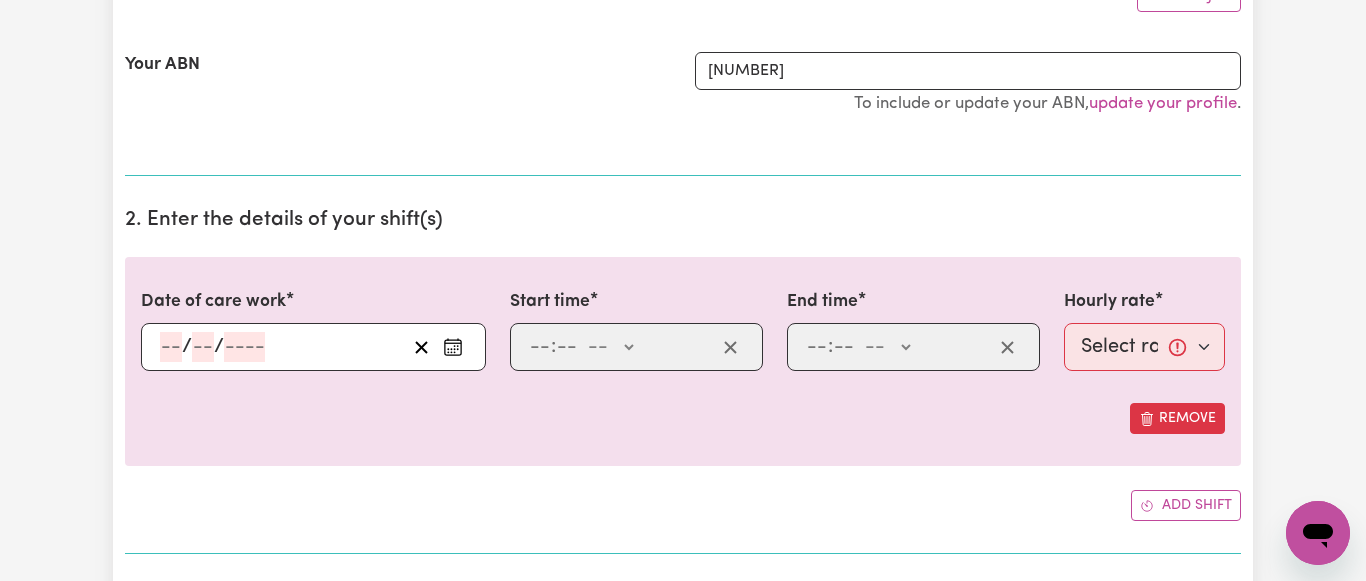 click 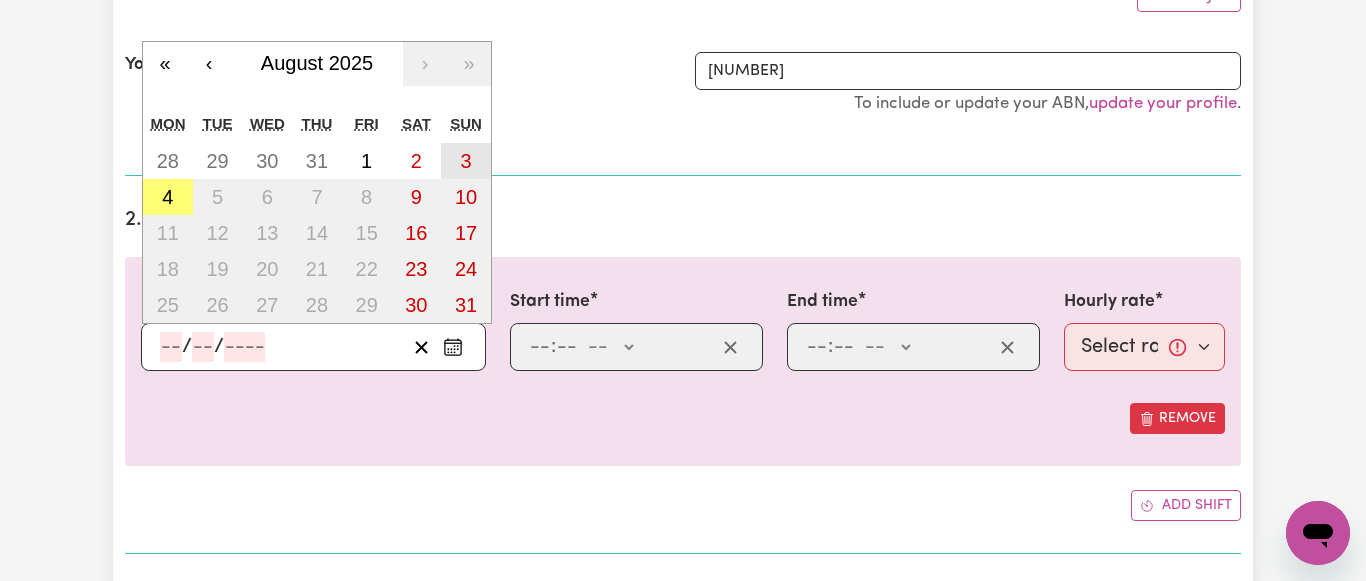 click on "3" at bounding box center (466, 161) 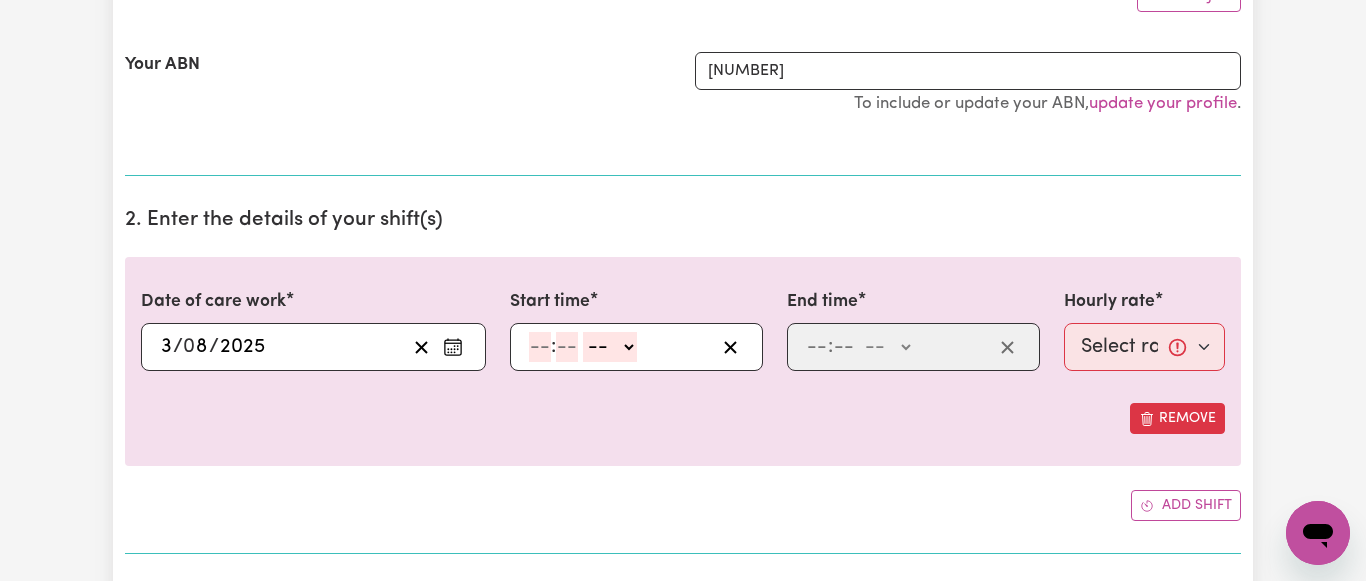 click 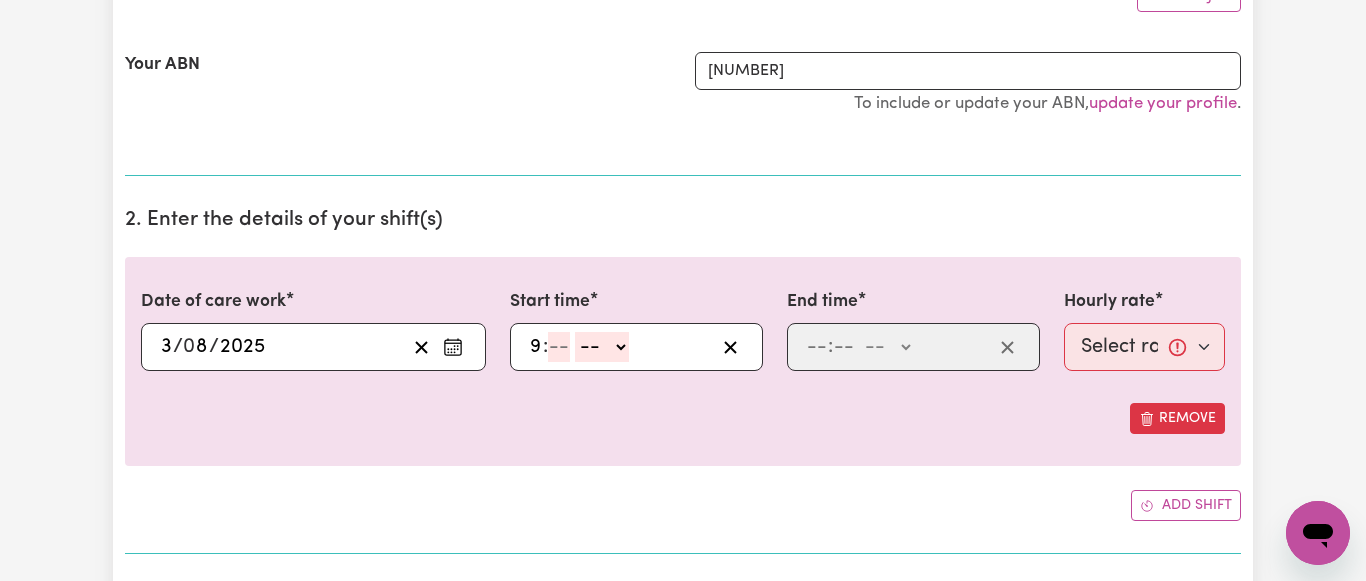 type on "9" 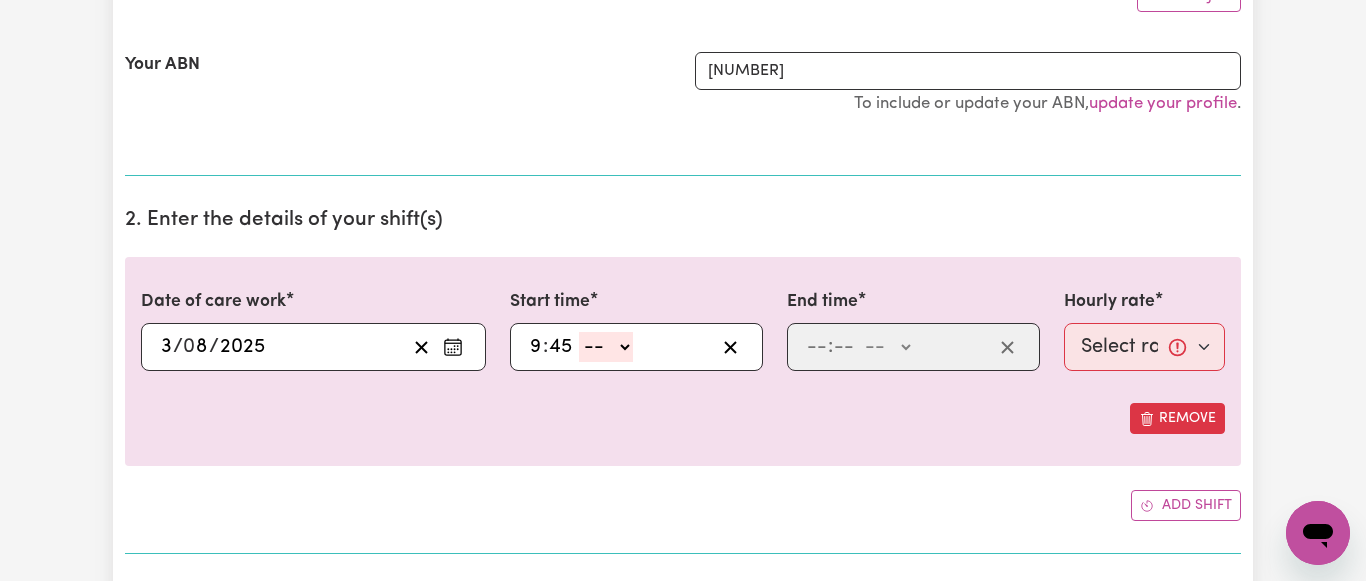 type on "45" 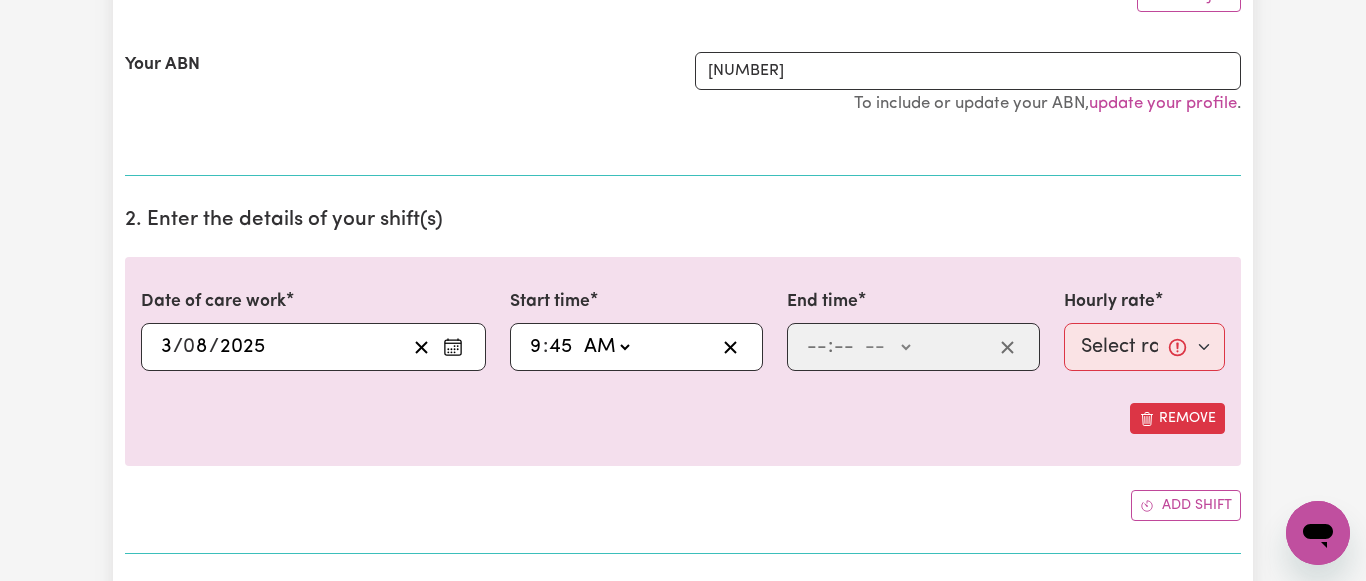 click on "AM" at bounding box center [0, 0] 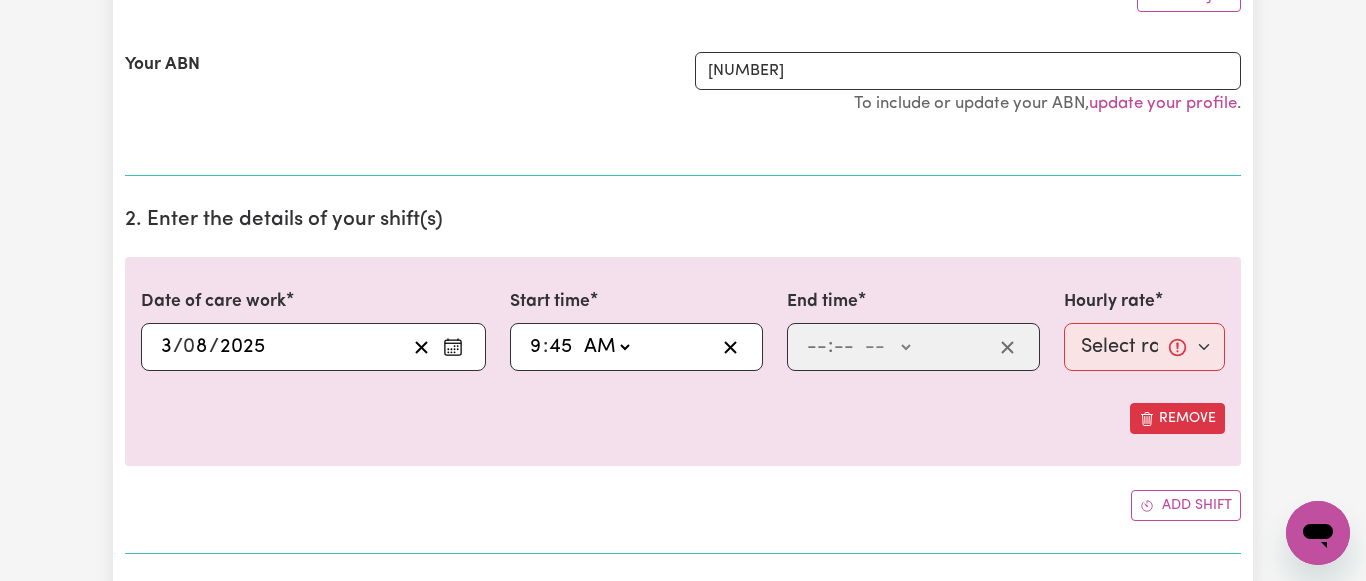 type on "[TIME]" 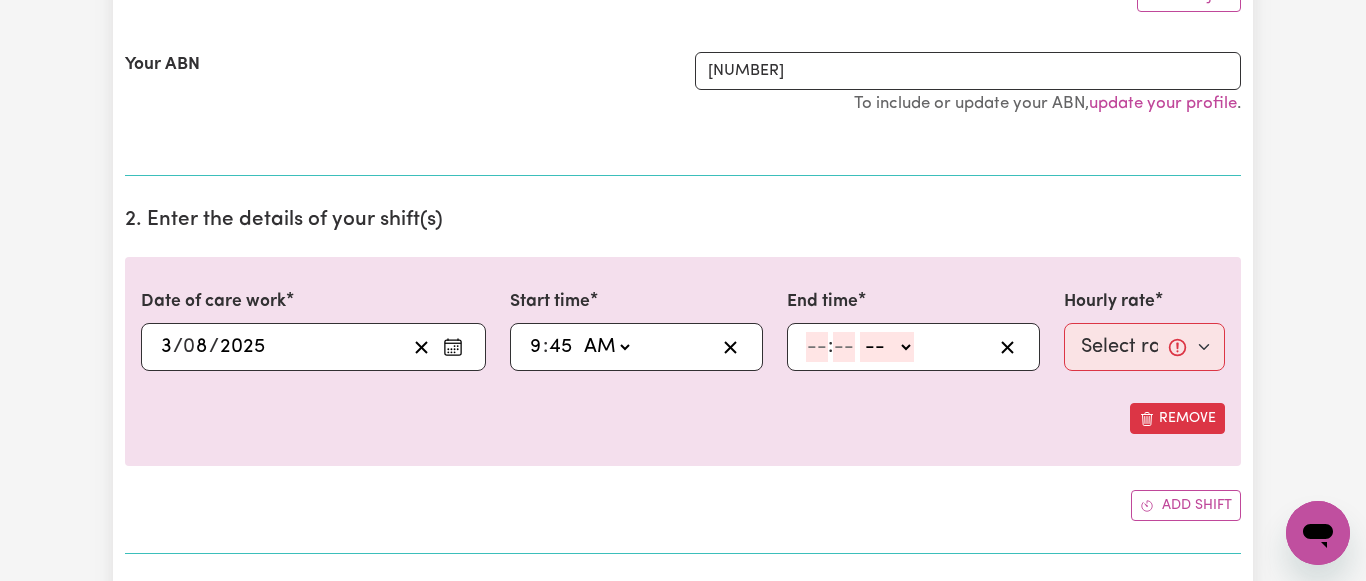 click 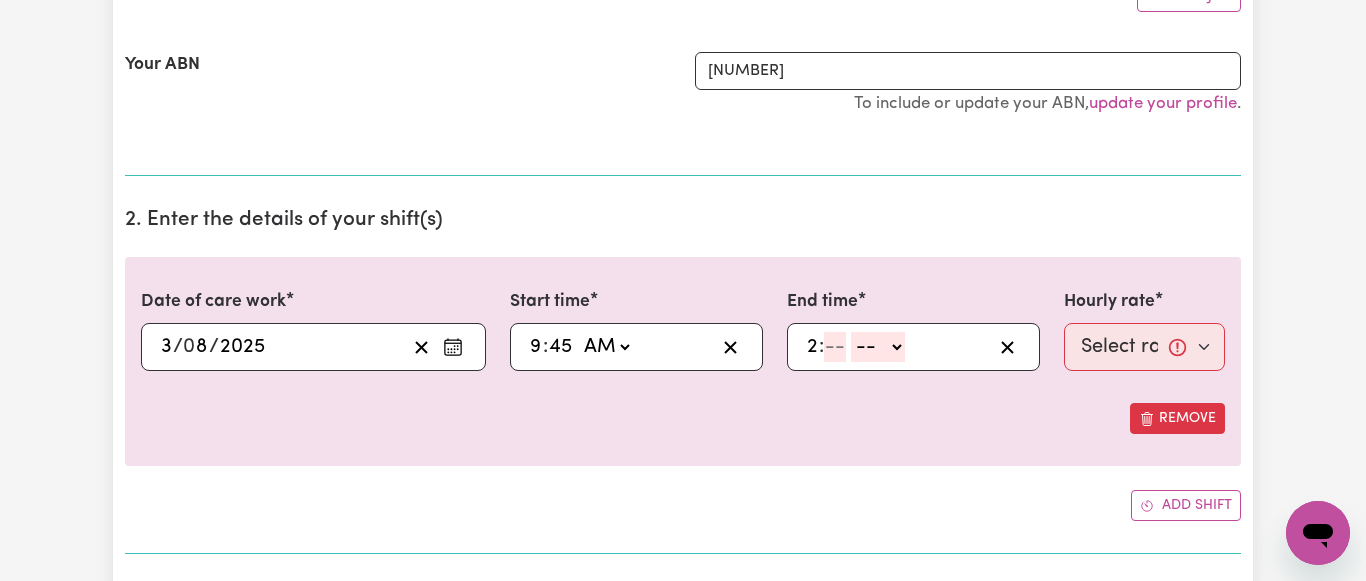 type on "2" 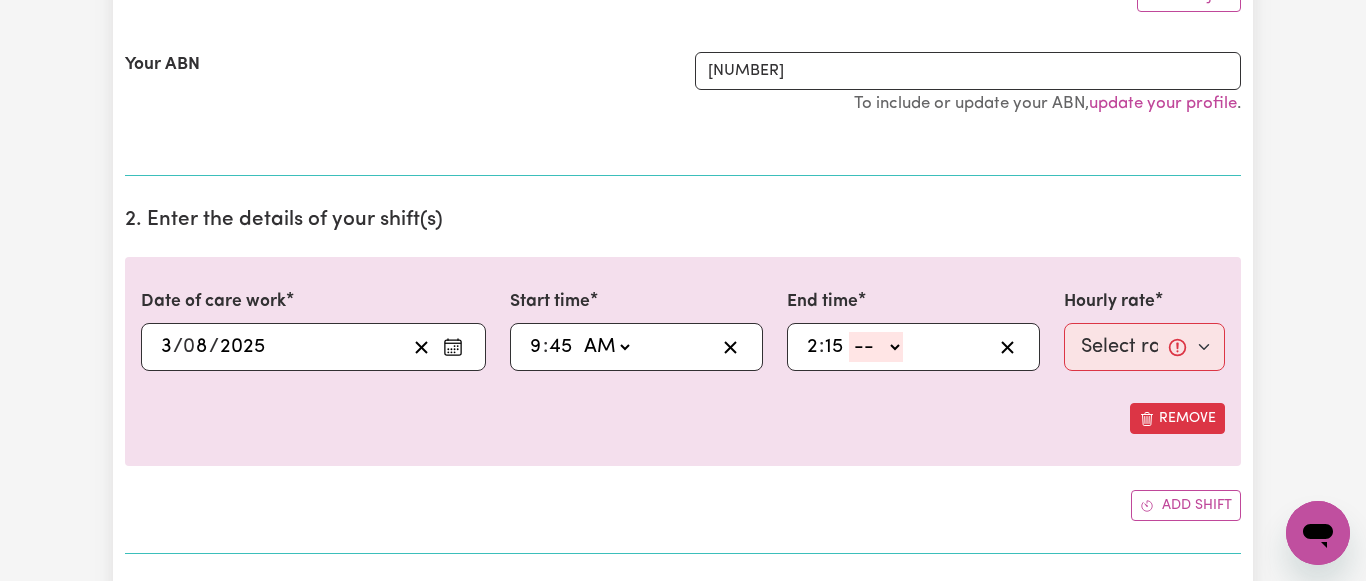 type on "15" 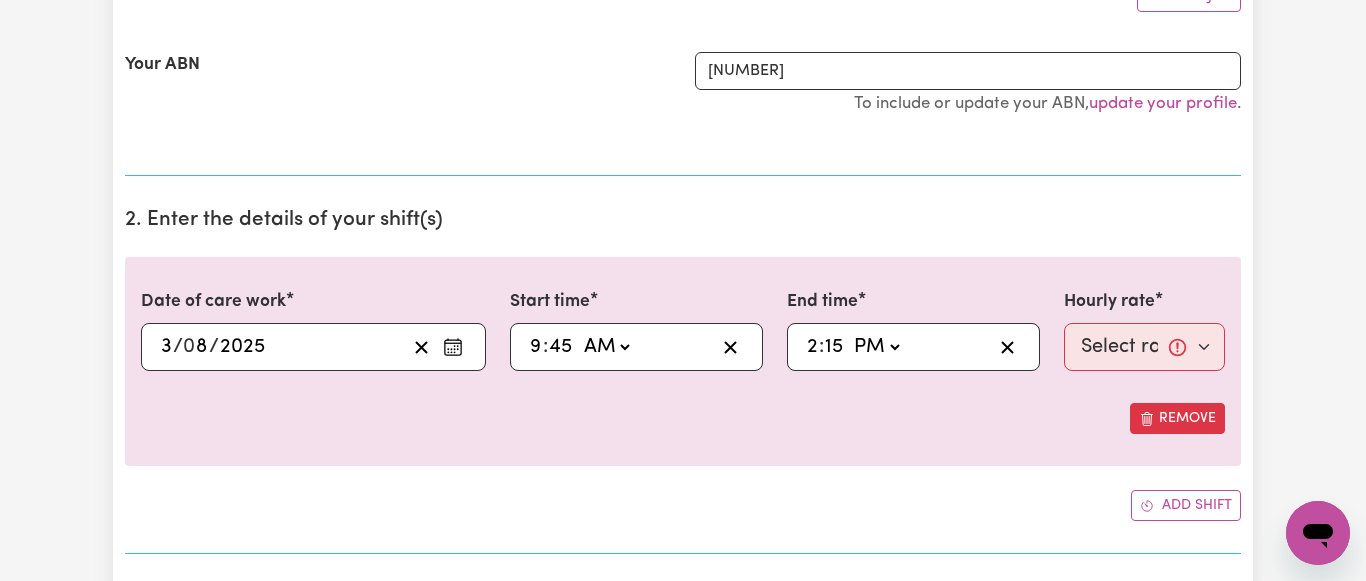 click on "PM" at bounding box center (0, 0) 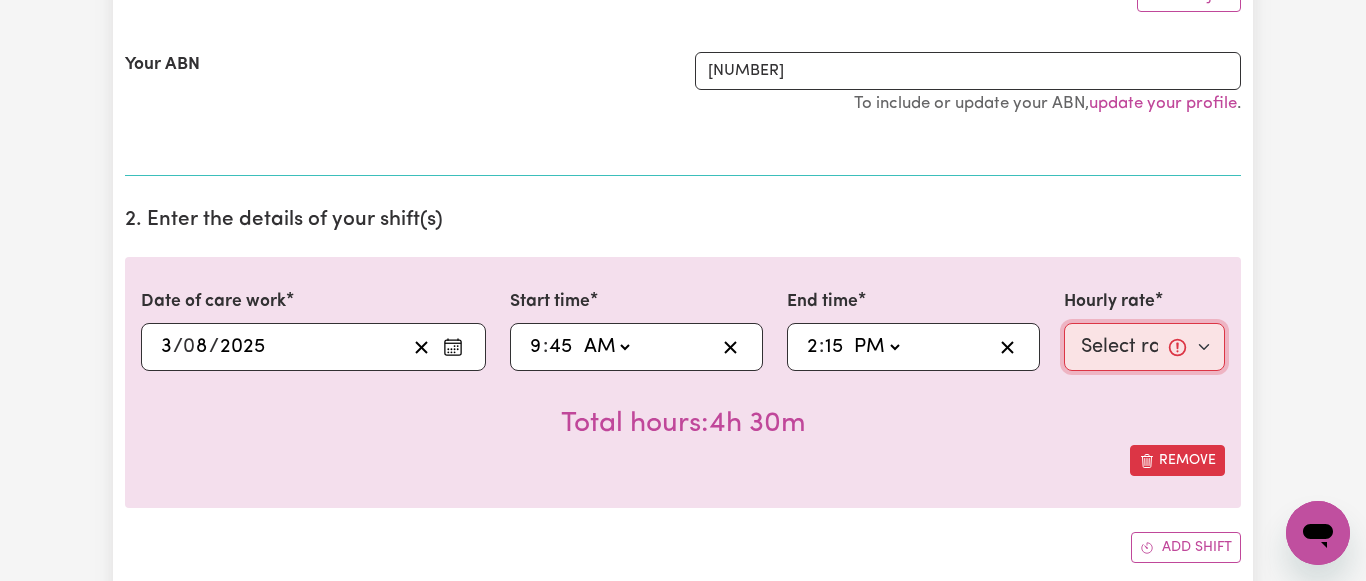 click on "Select rate... $64.81 (Weekday) $93.56 (Sunday)" at bounding box center [1144, 347] 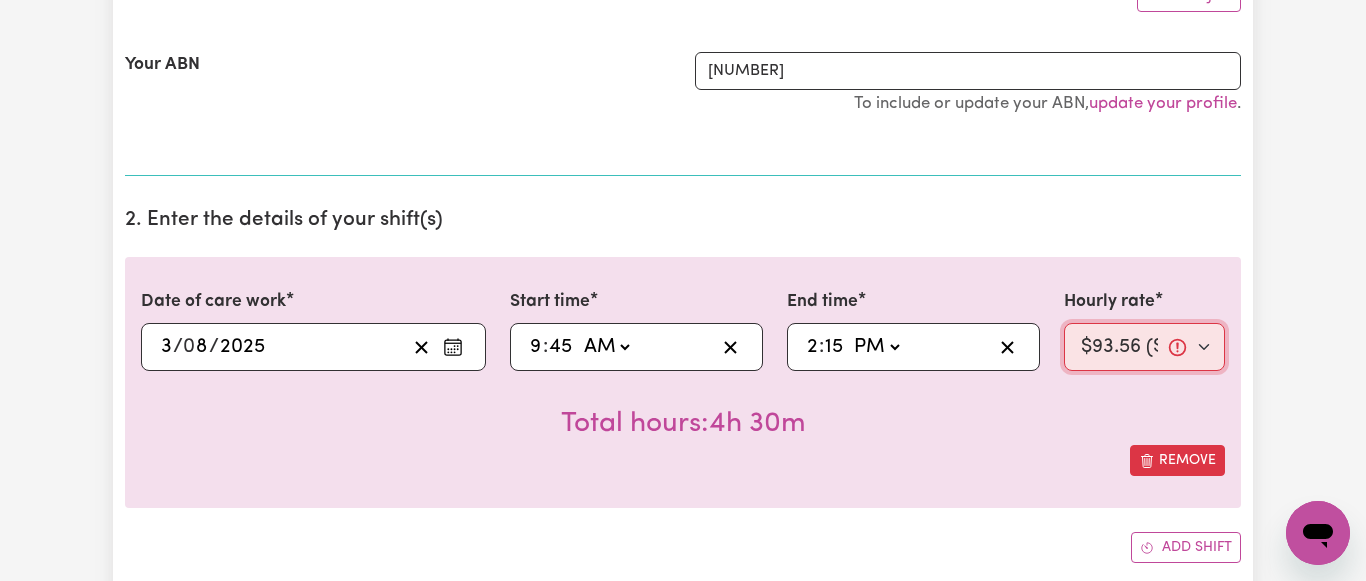 click on "$93.56 (Sunday)" at bounding box center (0, 0) 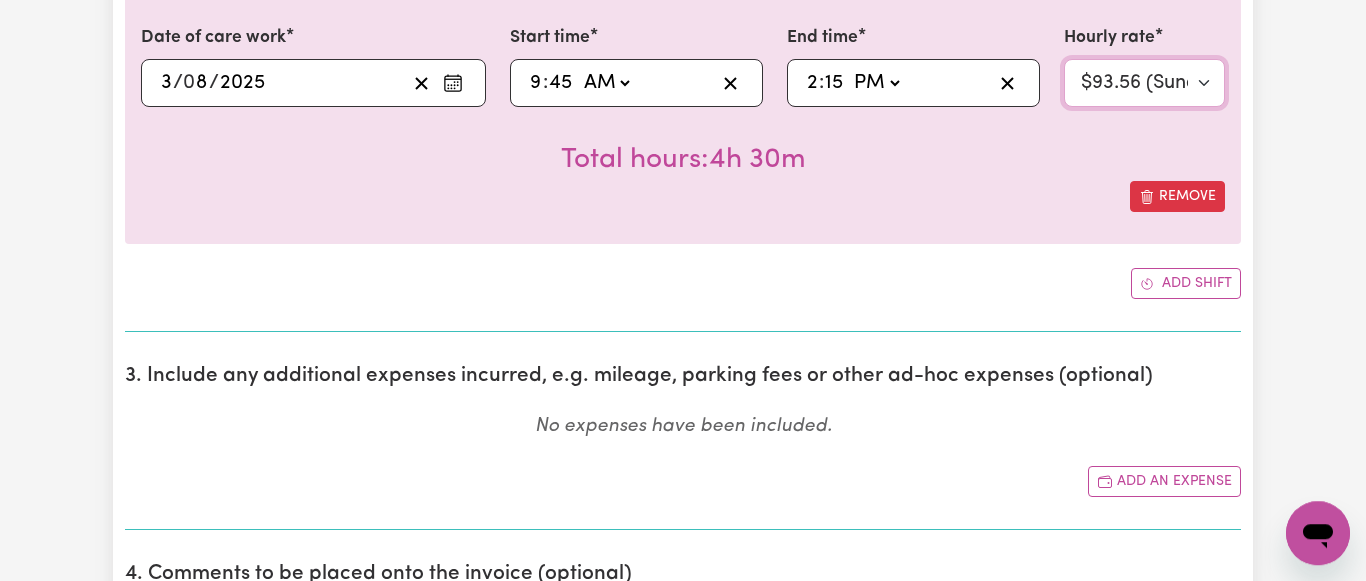 scroll, scrollTop: 714, scrollLeft: 0, axis: vertical 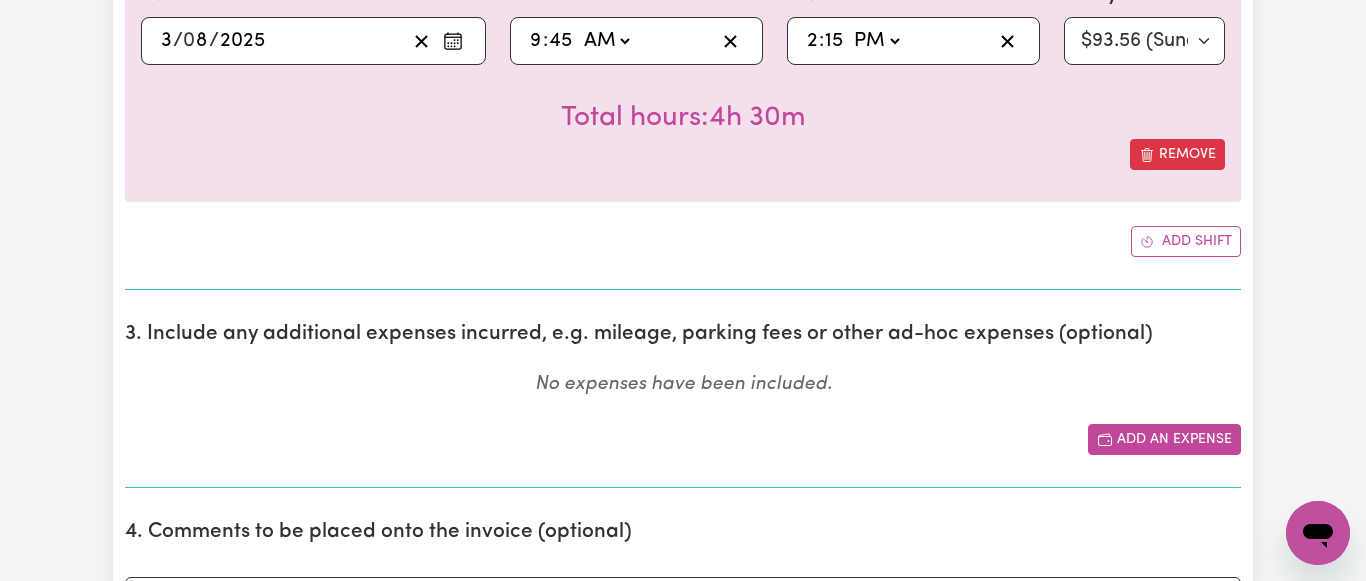 click on "Add an expense" at bounding box center (1164, 439) 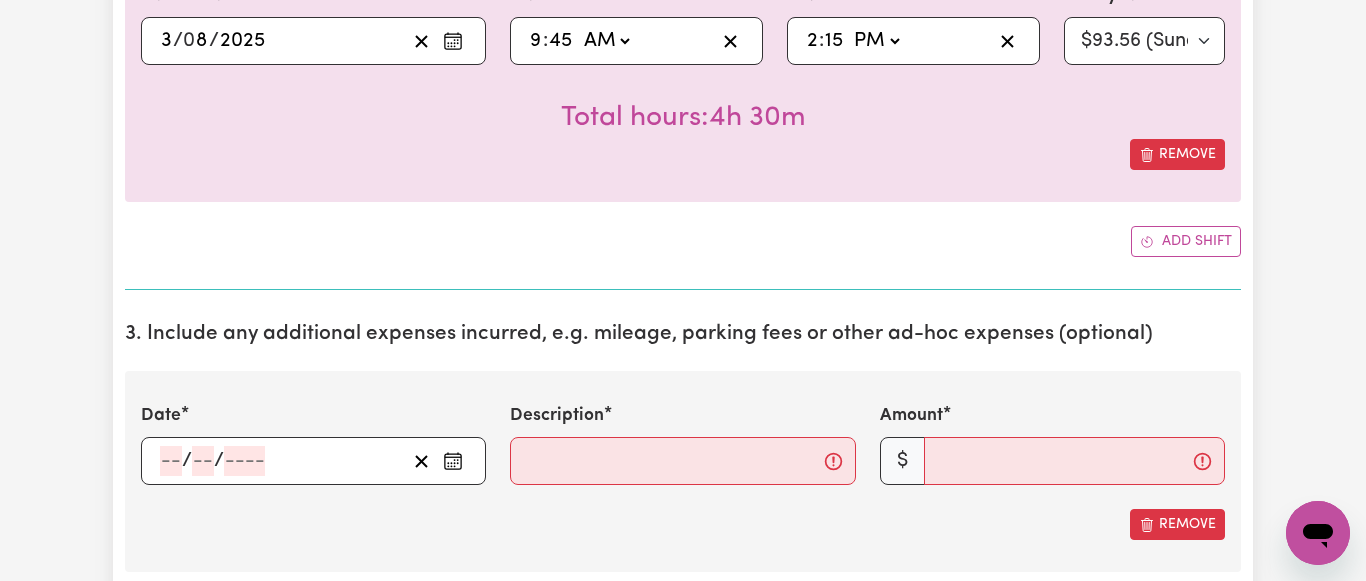 click 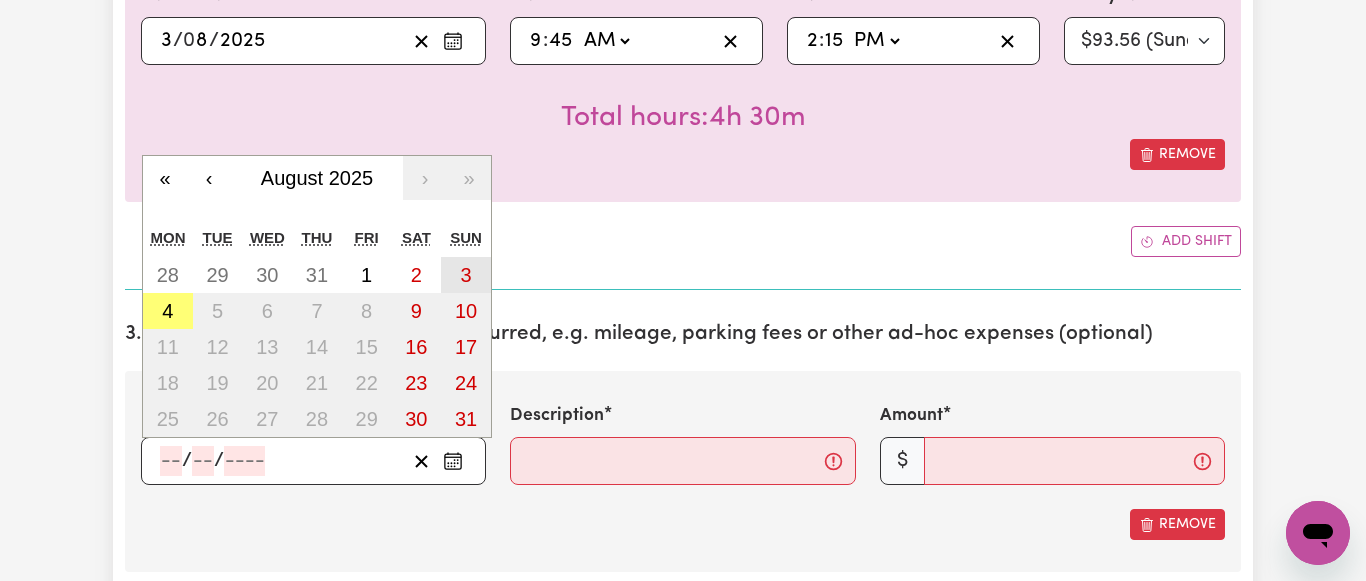 click on "3" at bounding box center [466, 275] 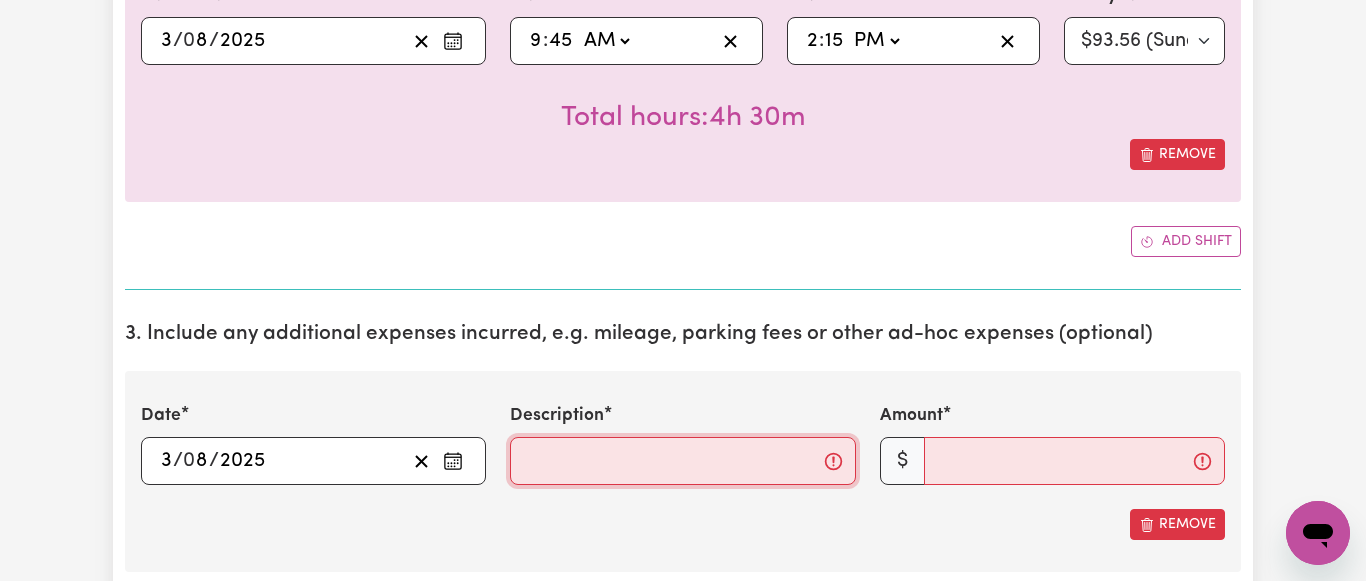 click on "Description" at bounding box center [682, 461] 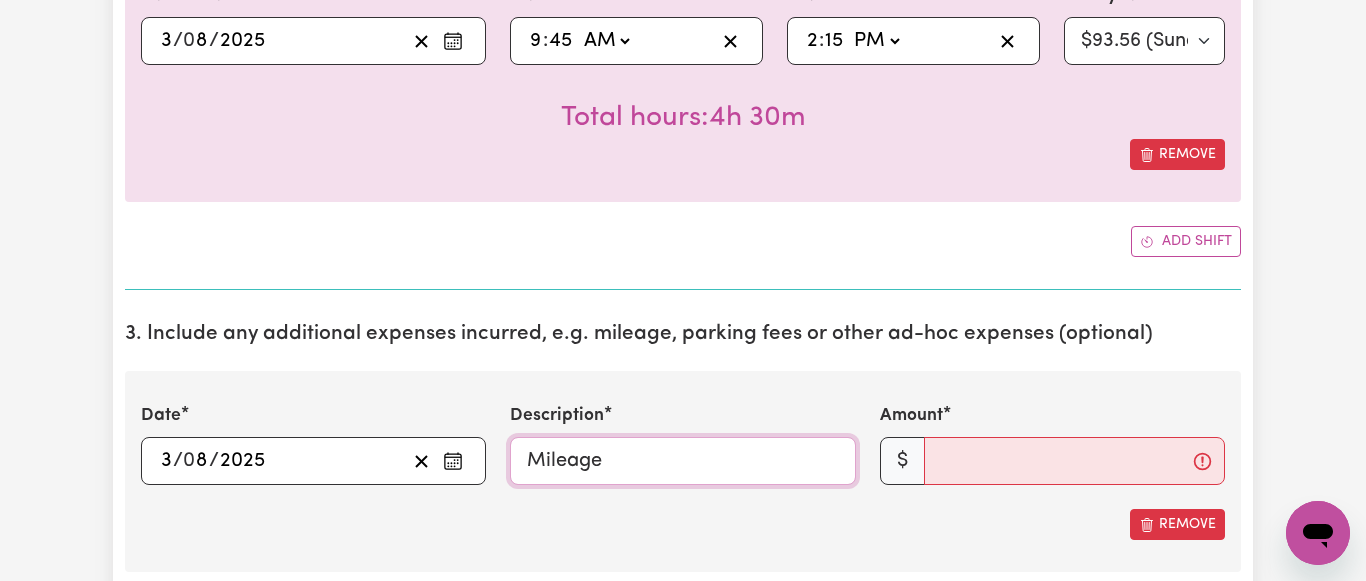 type on "Mileage" 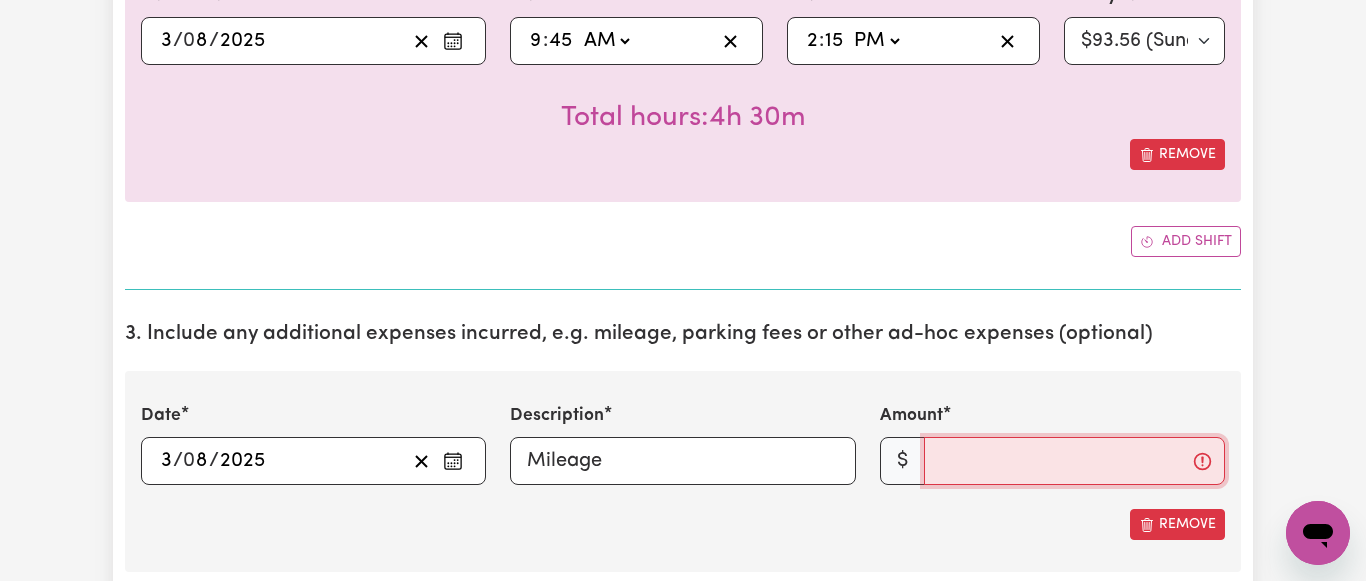 click on "Amount" at bounding box center [1074, 461] 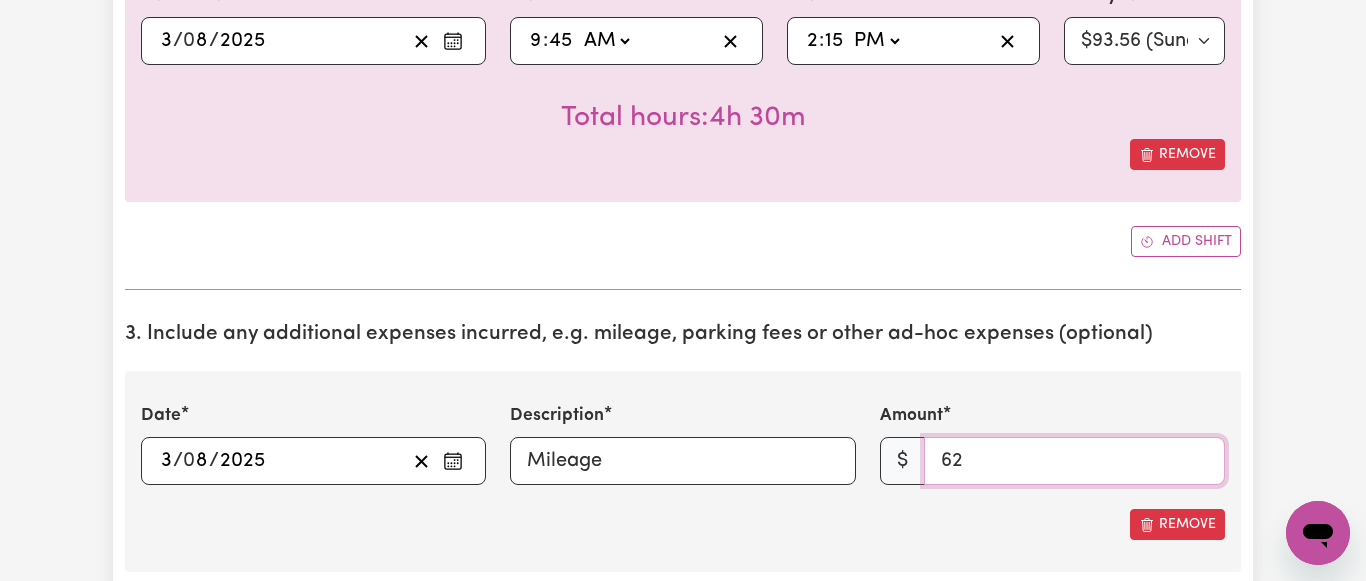 type on "62" 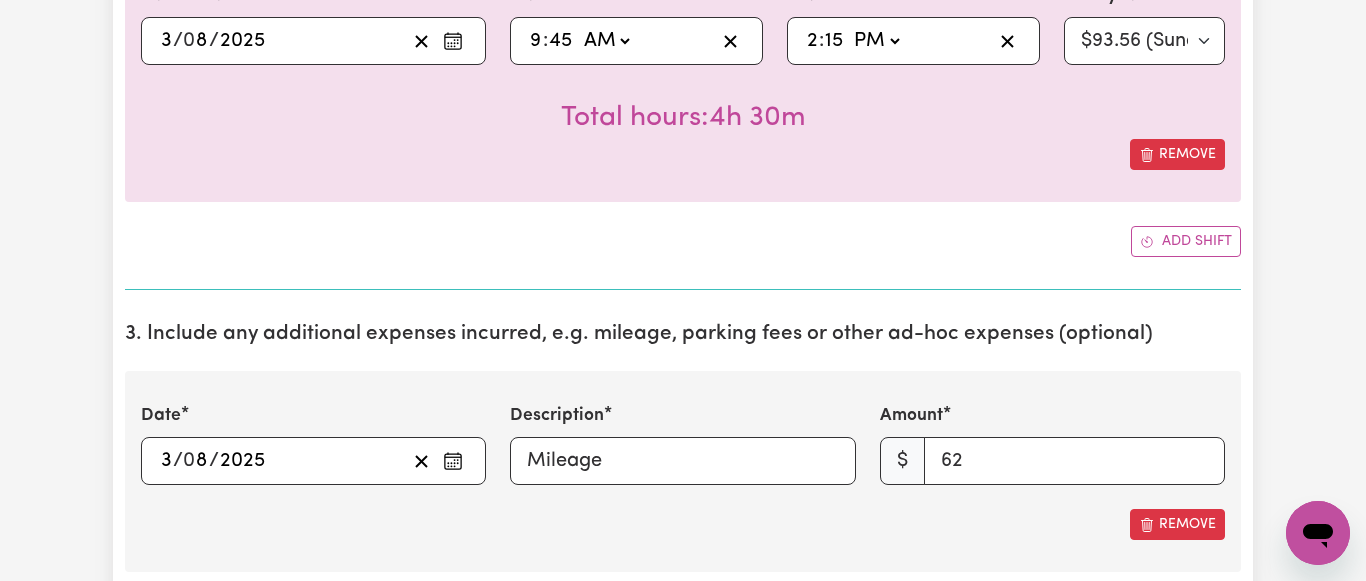 click on "Remove" at bounding box center (683, 524) 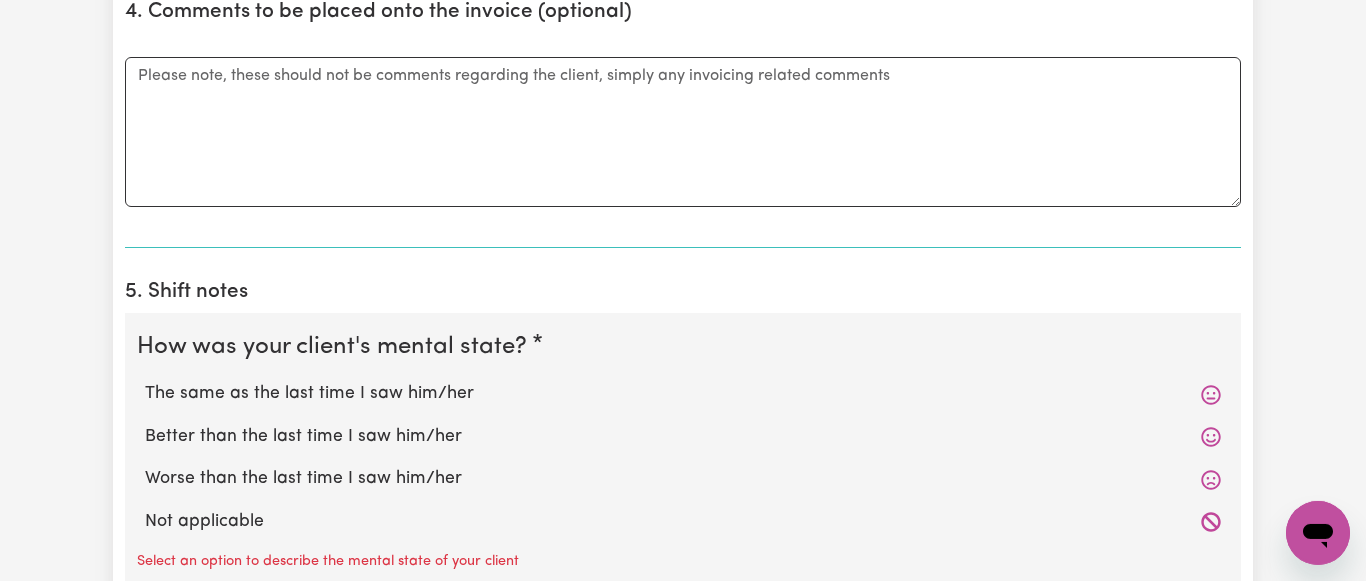 scroll, scrollTop: 1428, scrollLeft: 0, axis: vertical 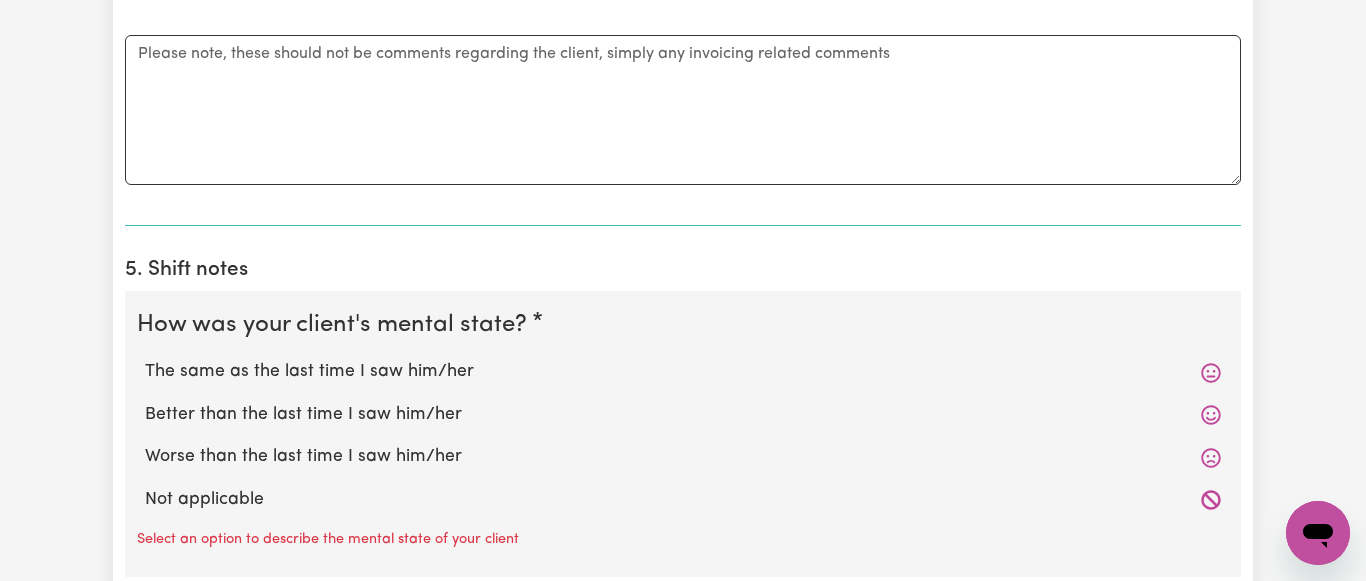 click on "The same as the last time I saw him/her" at bounding box center (683, 372) 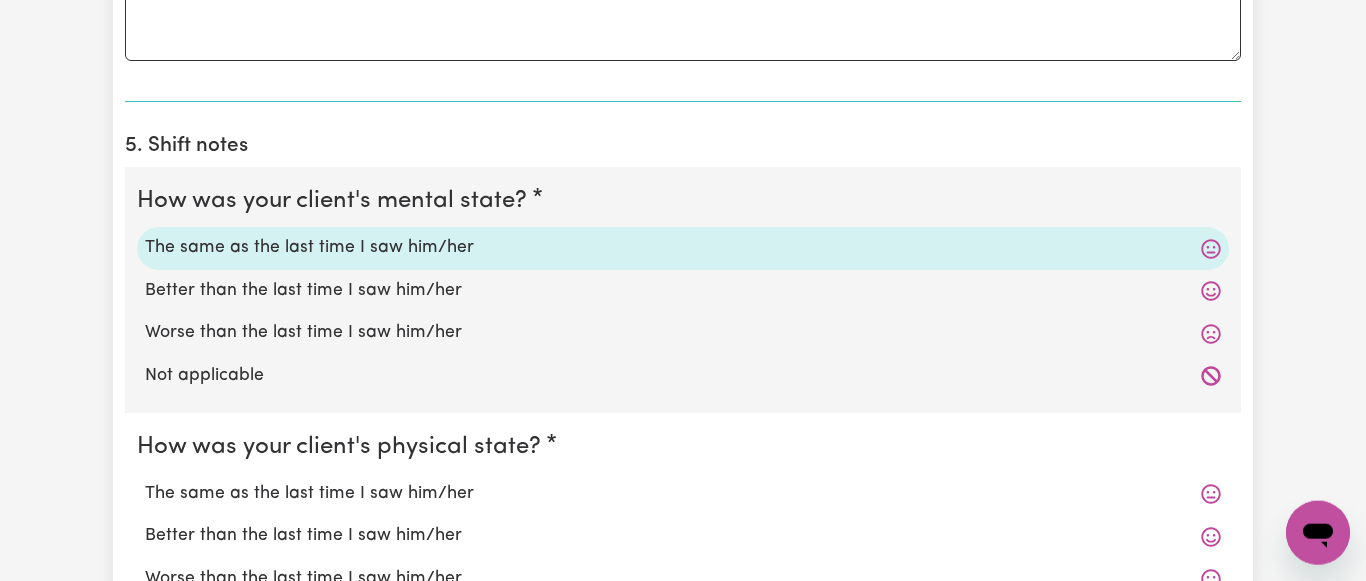 scroll, scrollTop: 1734, scrollLeft: 0, axis: vertical 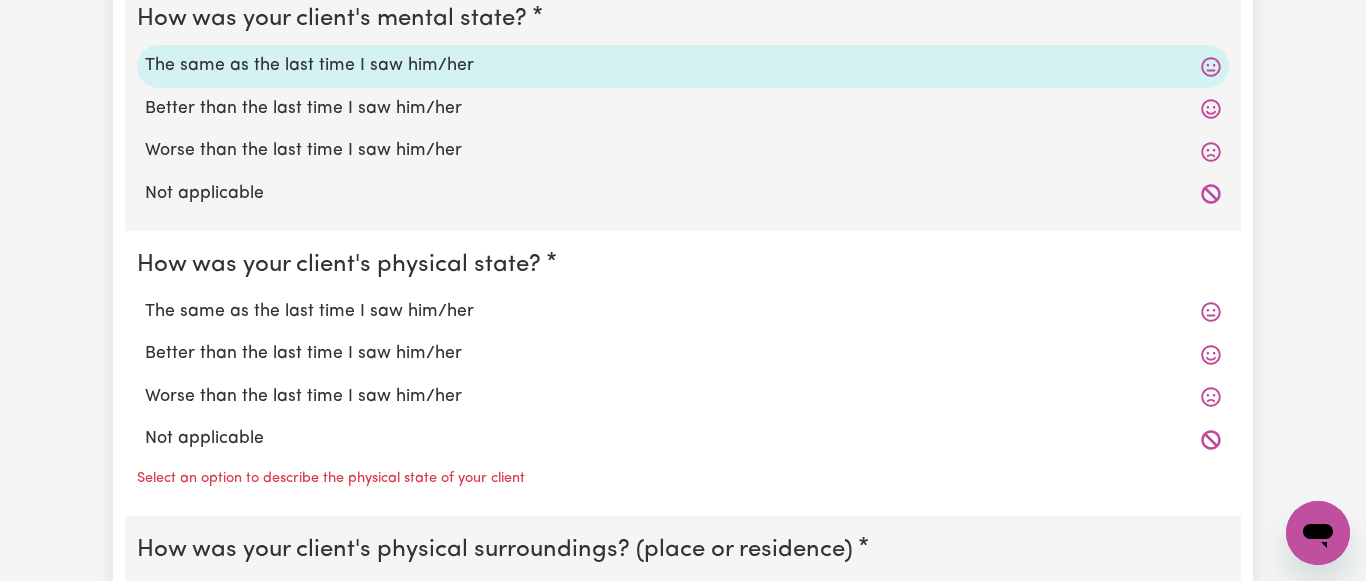 click on "The same as the last time I saw him/her" at bounding box center (683, 312) 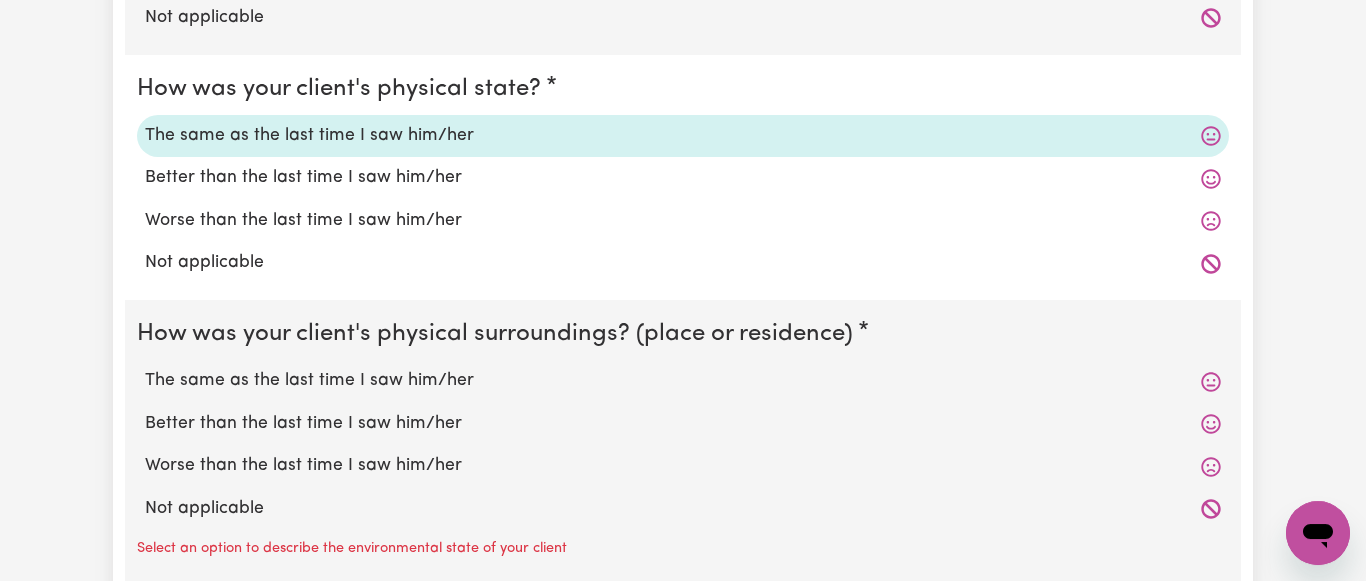 scroll, scrollTop: 1938, scrollLeft: 0, axis: vertical 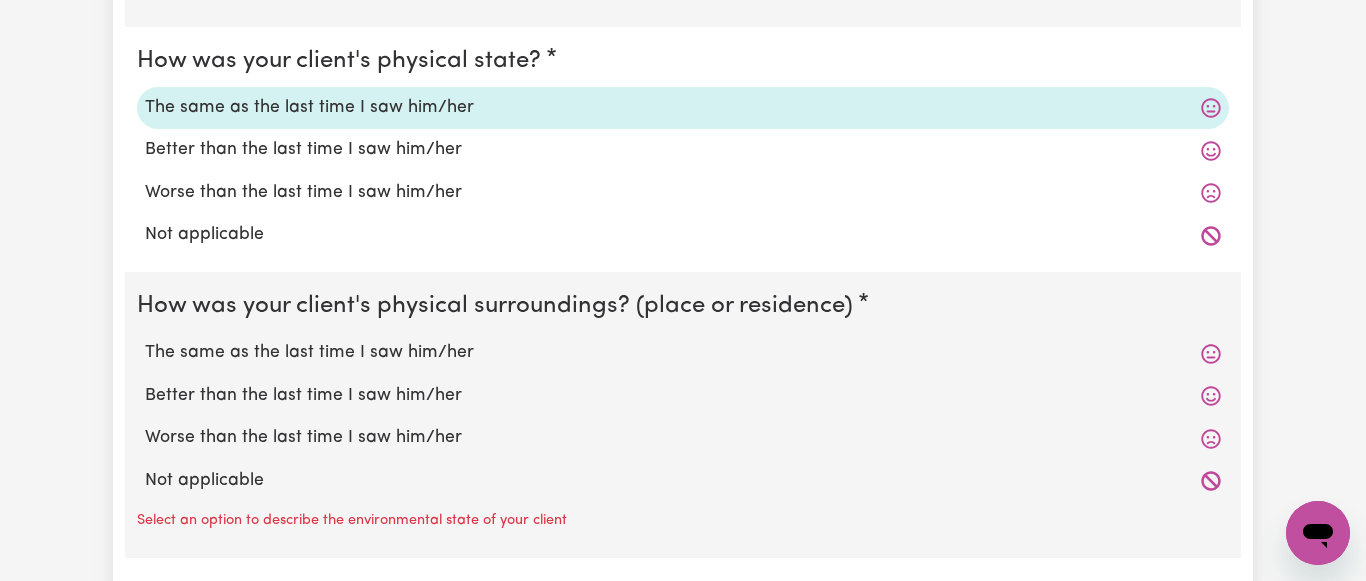 click on "The same as the last time I saw him/her" at bounding box center [683, 353] 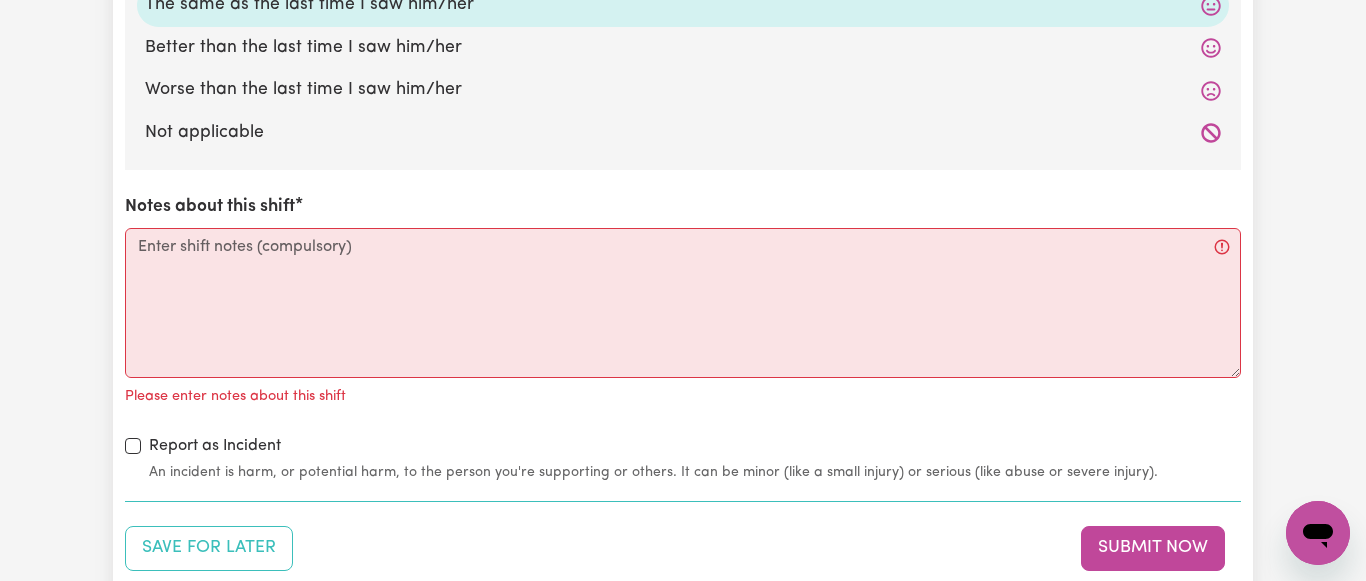 scroll, scrollTop: 2346, scrollLeft: 0, axis: vertical 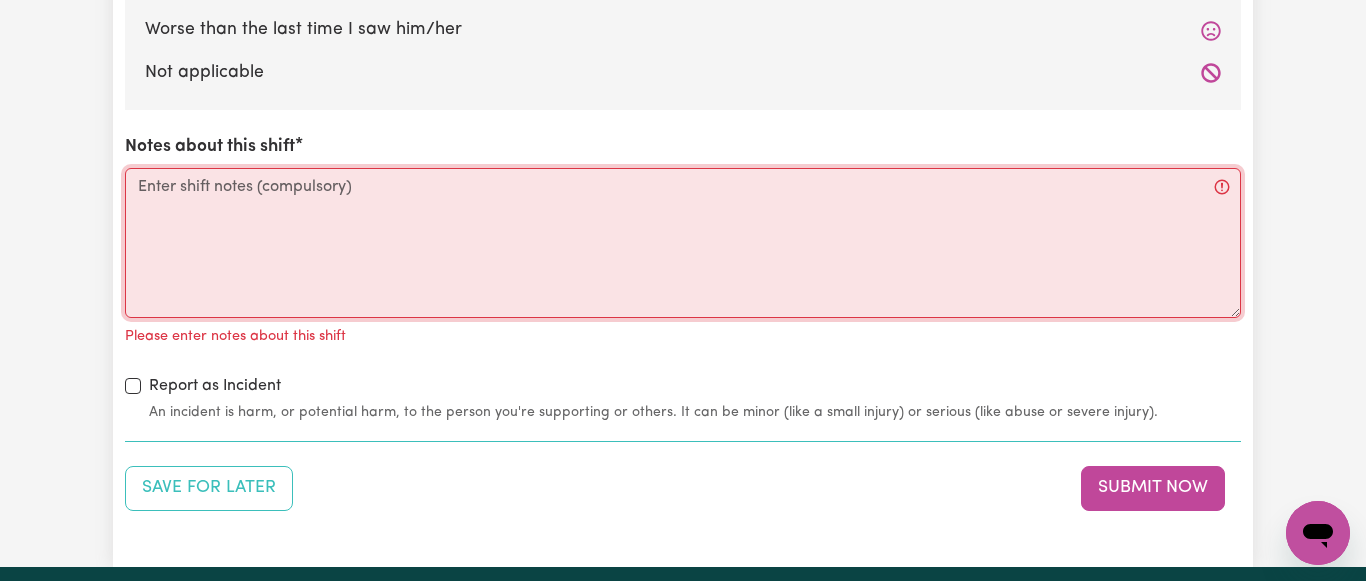 click on "Notes about this shift" at bounding box center (683, 243) 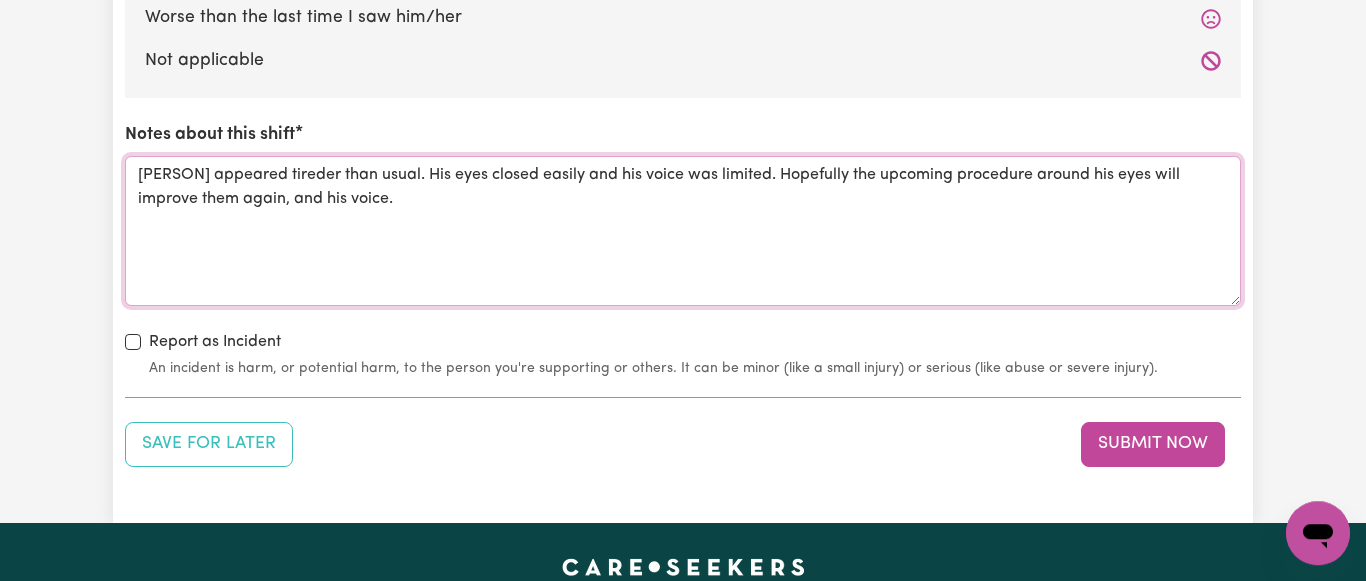 scroll, scrollTop: 2448, scrollLeft: 0, axis: vertical 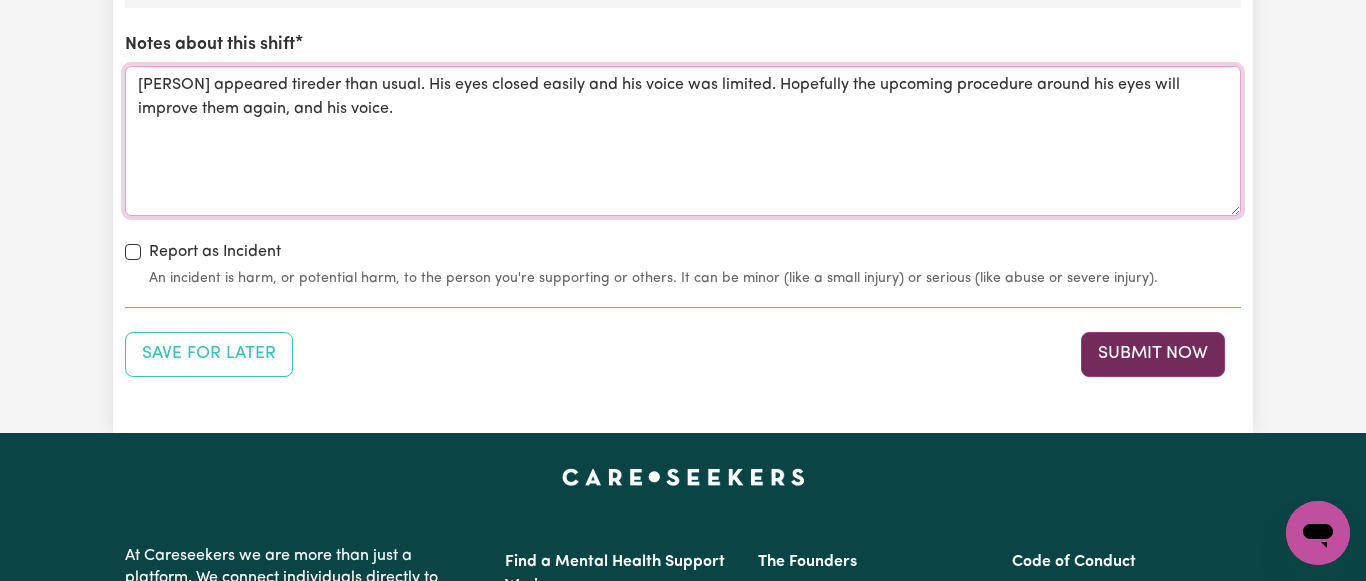 type on "[PERSON] appeared tireder than usual. His eyes closed easily and his voice was limited. Hopefully the upcoming procedure around his eyes will improve them again, and his voice." 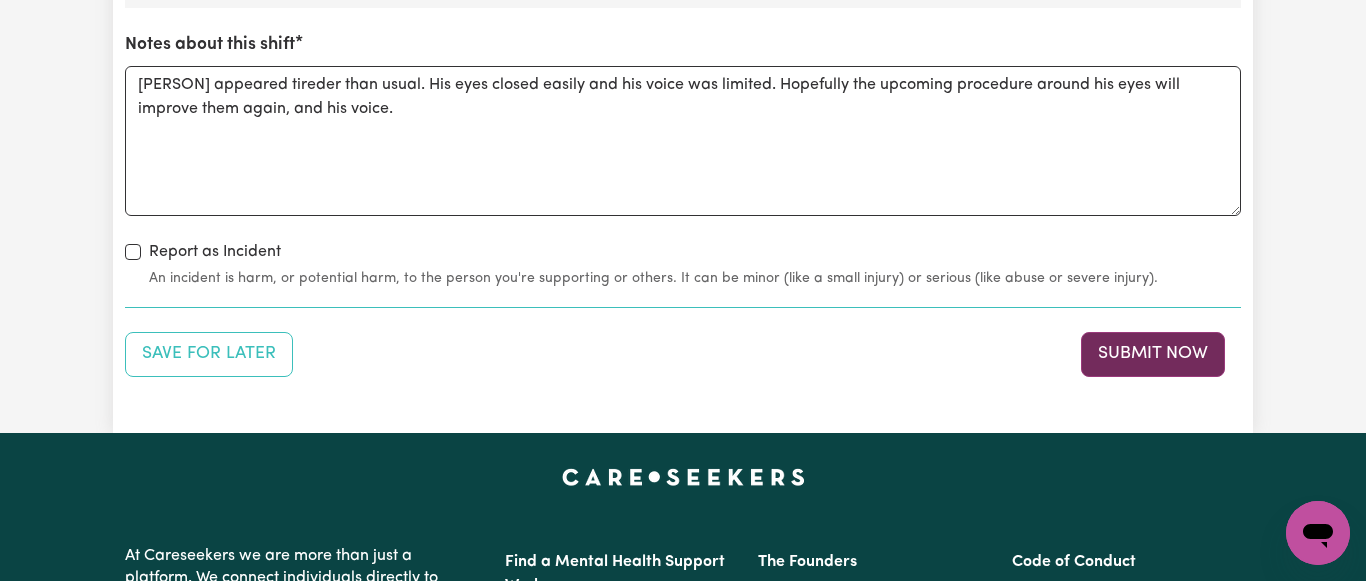 click on "Submit Now" at bounding box center [1153, 354] 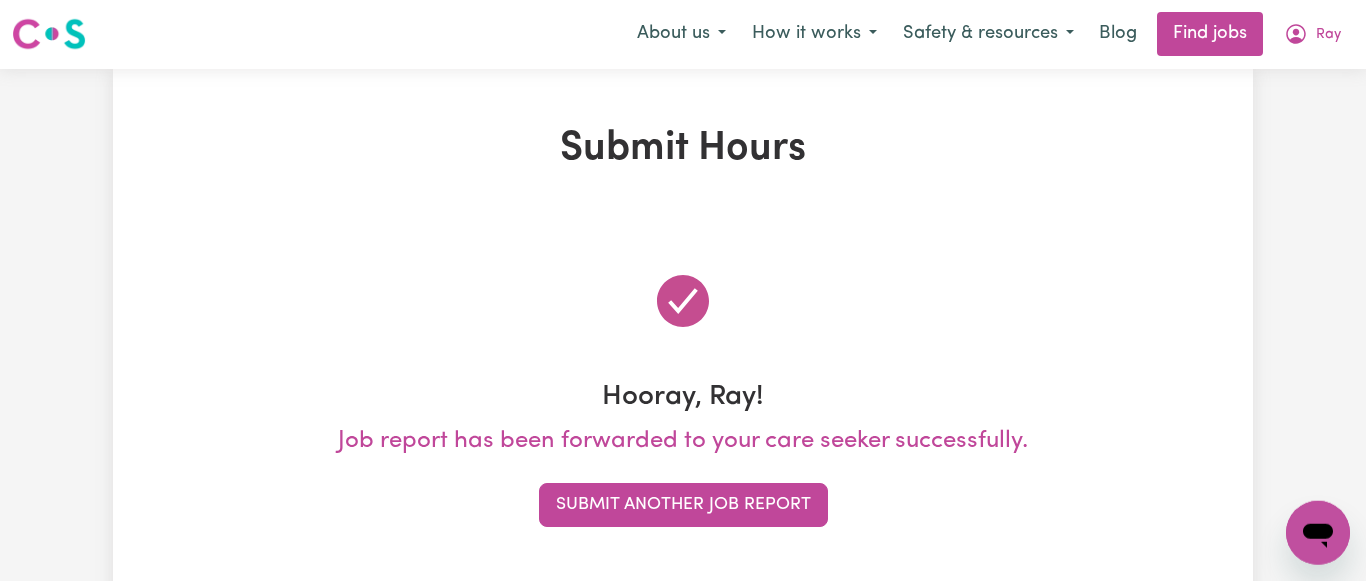 scroll, scrollTop: 0, scrollLeft: 0, axis: both 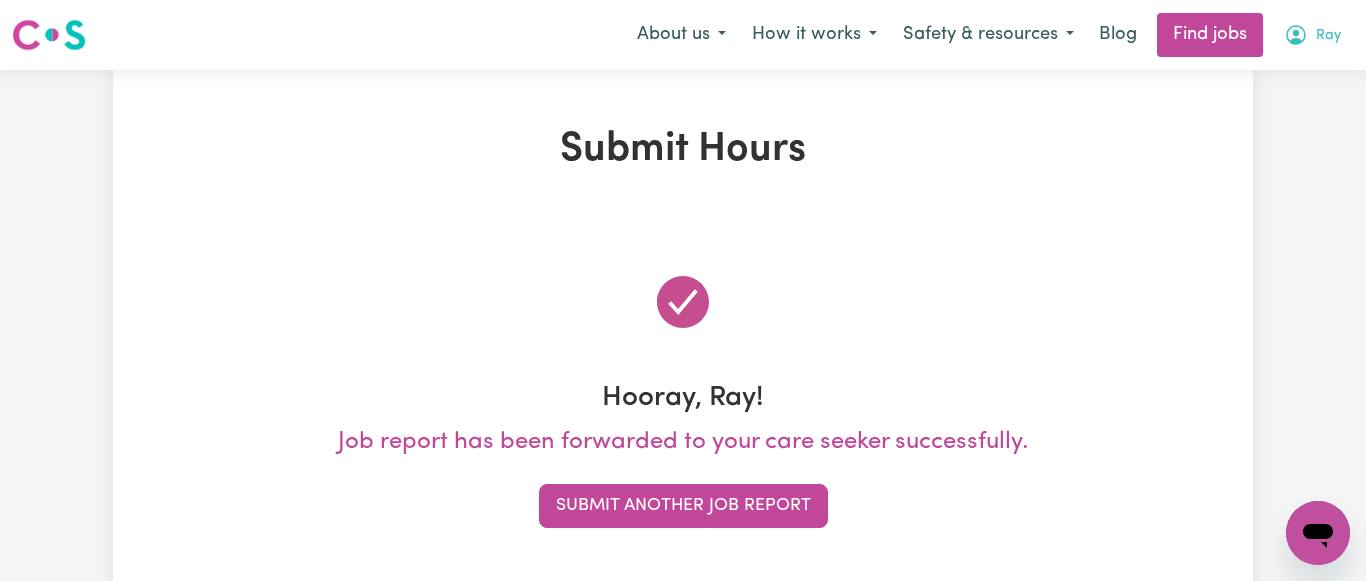 click on "Ray" at bounding box center (1328, 36) 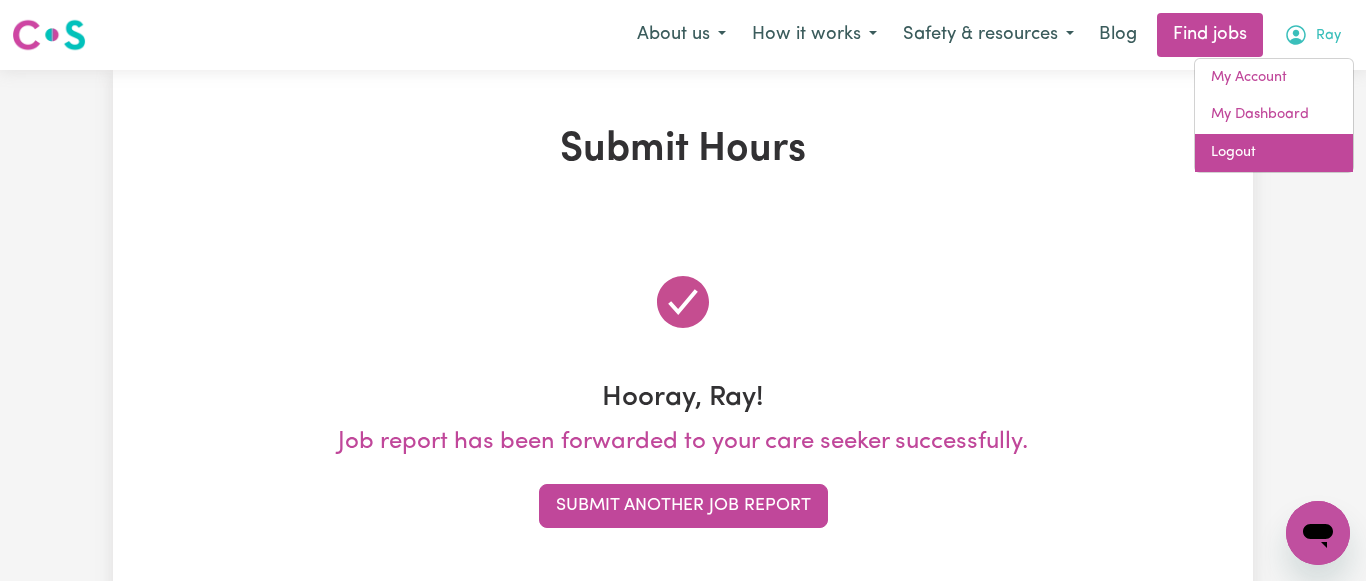 click on "Logout" at bounding box center [1274, 153] 